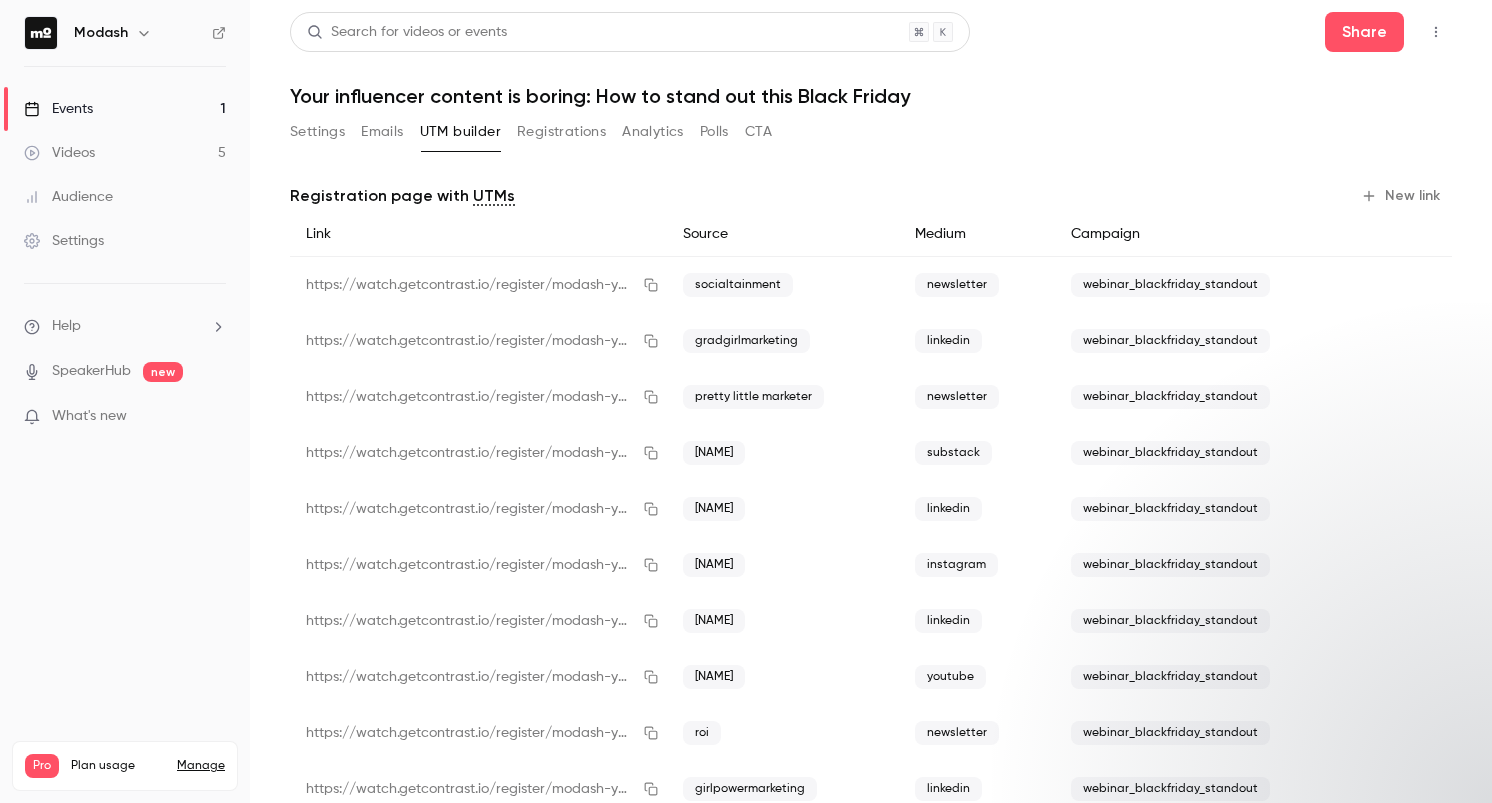 scroll, scrollTop: 0, scrollLeft: 0, axis: both 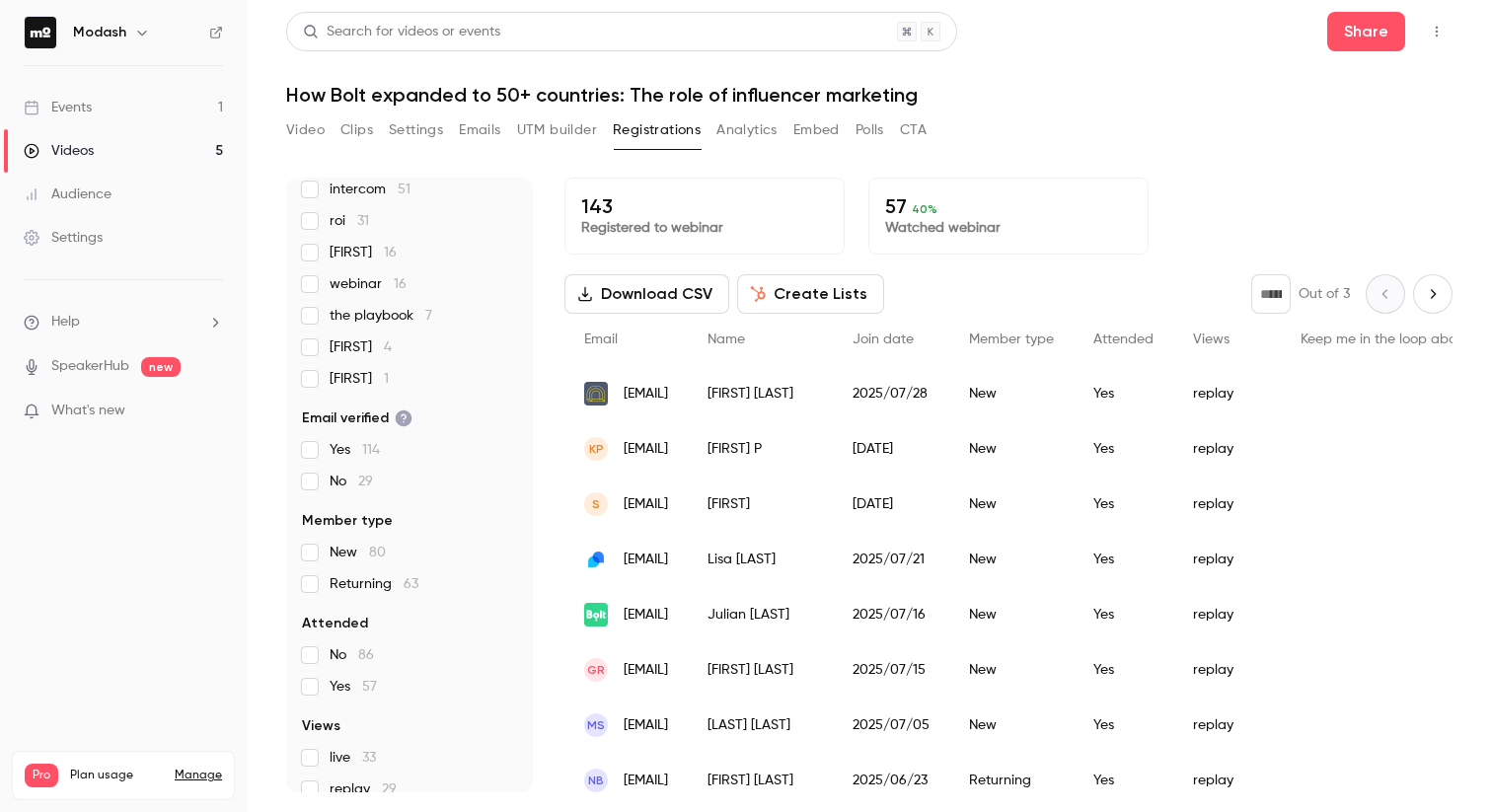 click on "Events 1" at bounding box center (123, 108) 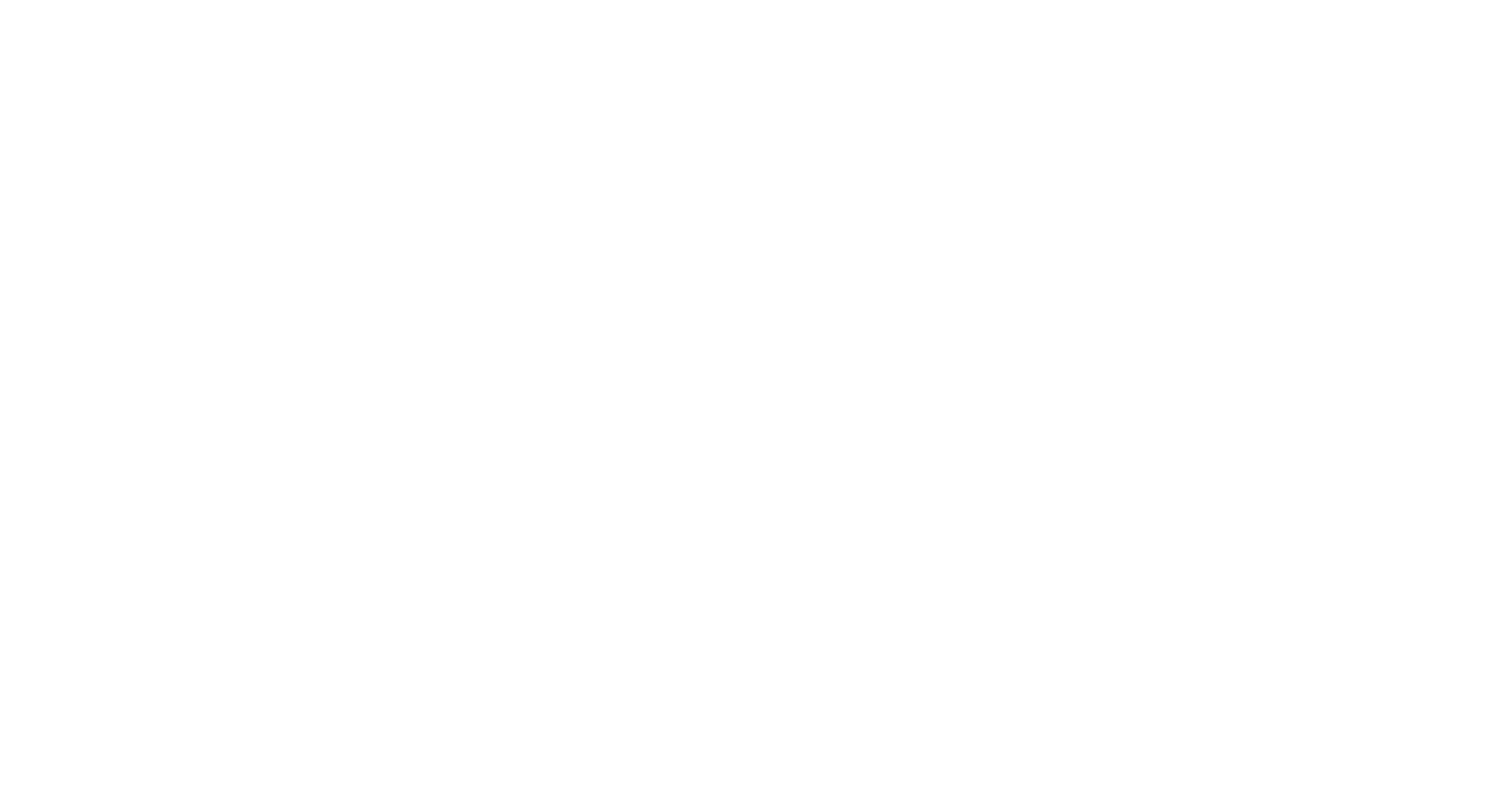 scroll, scrollTop: 0, scrollLeft: 0, axis: both 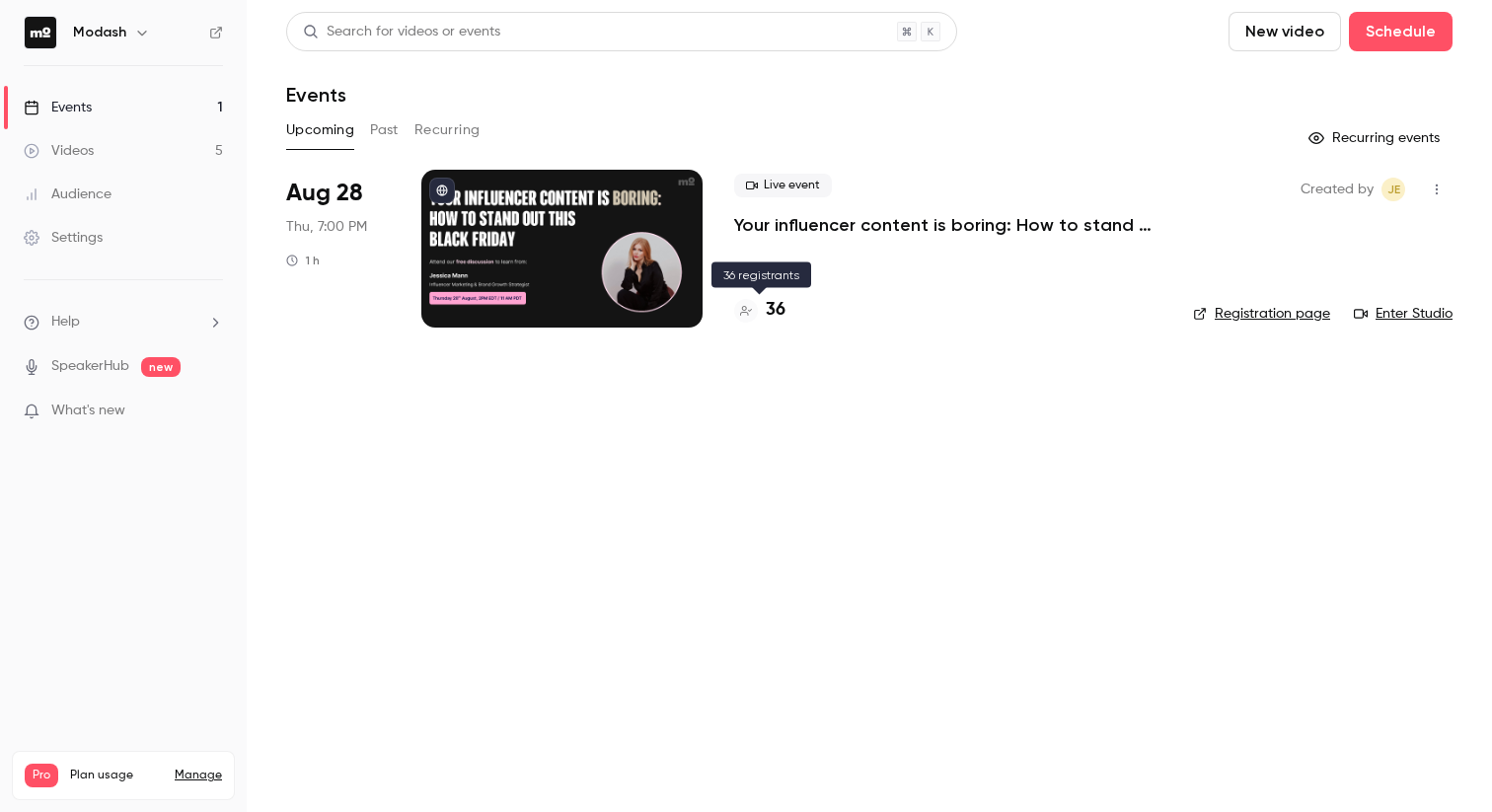 click on "36" at bounding box center [776, 310] 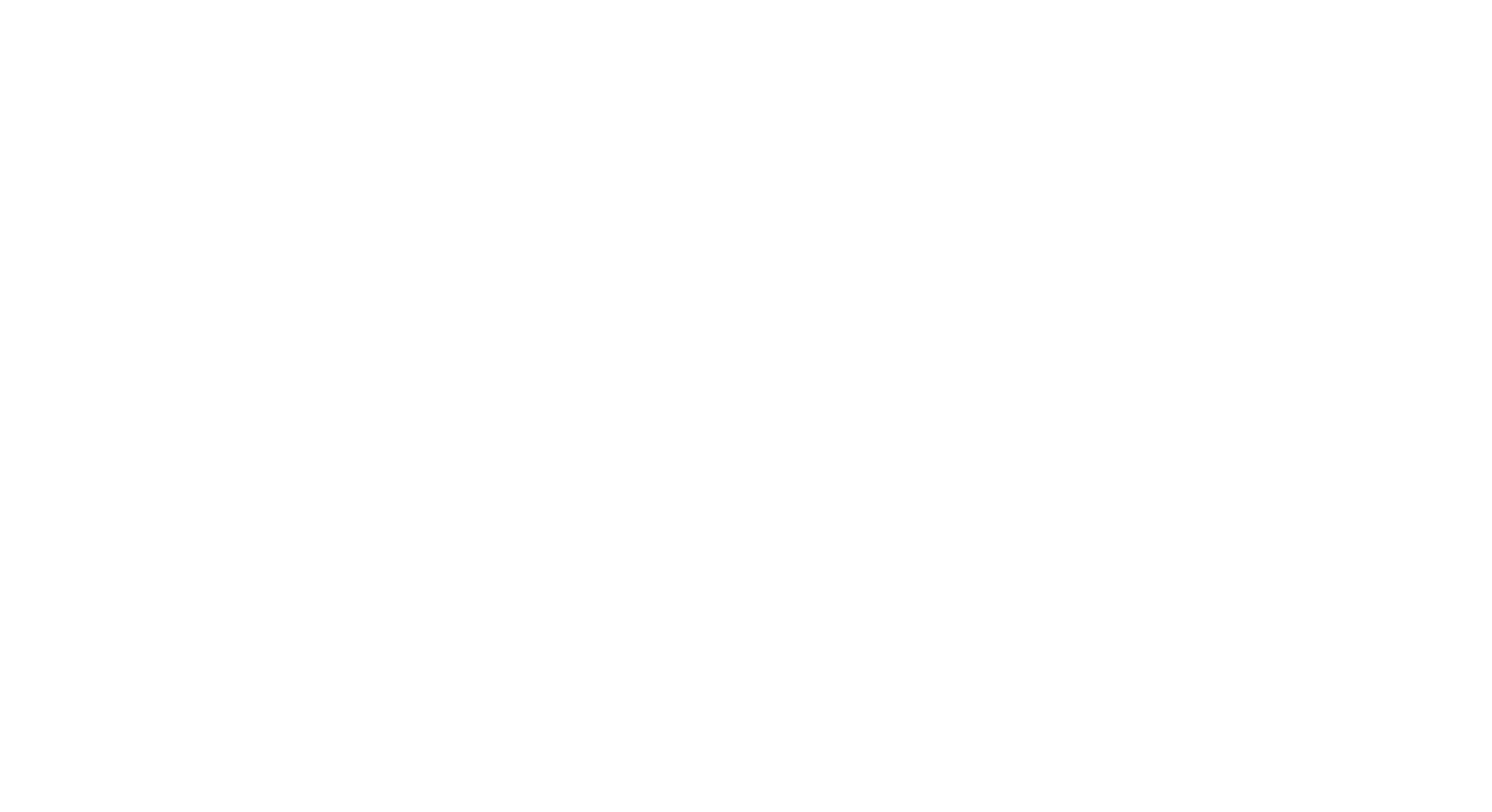 scroll, scrollTop: 0, scrollLeft: 0, axis: both 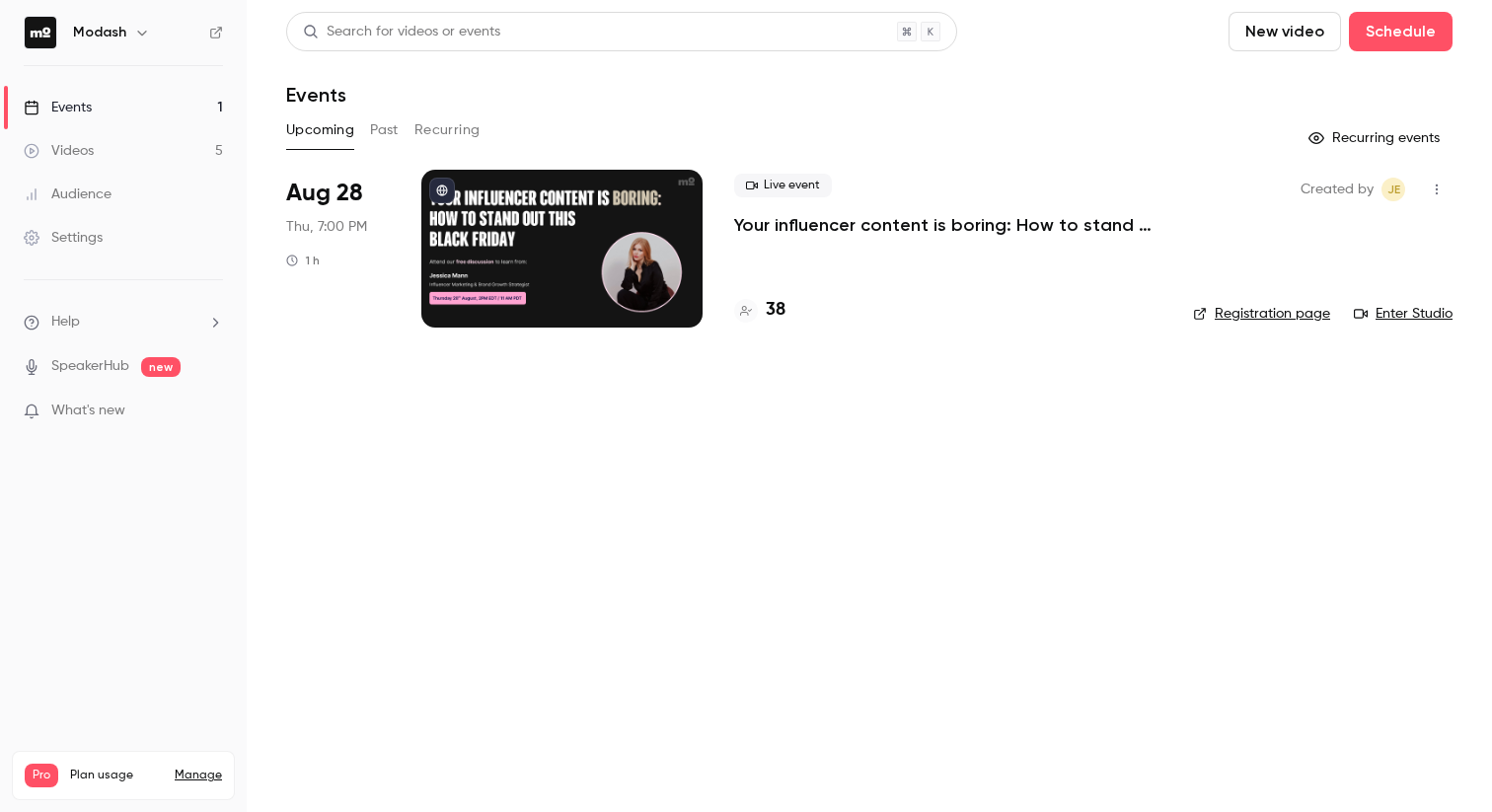 click on "38" at bounding box center [776, 310] 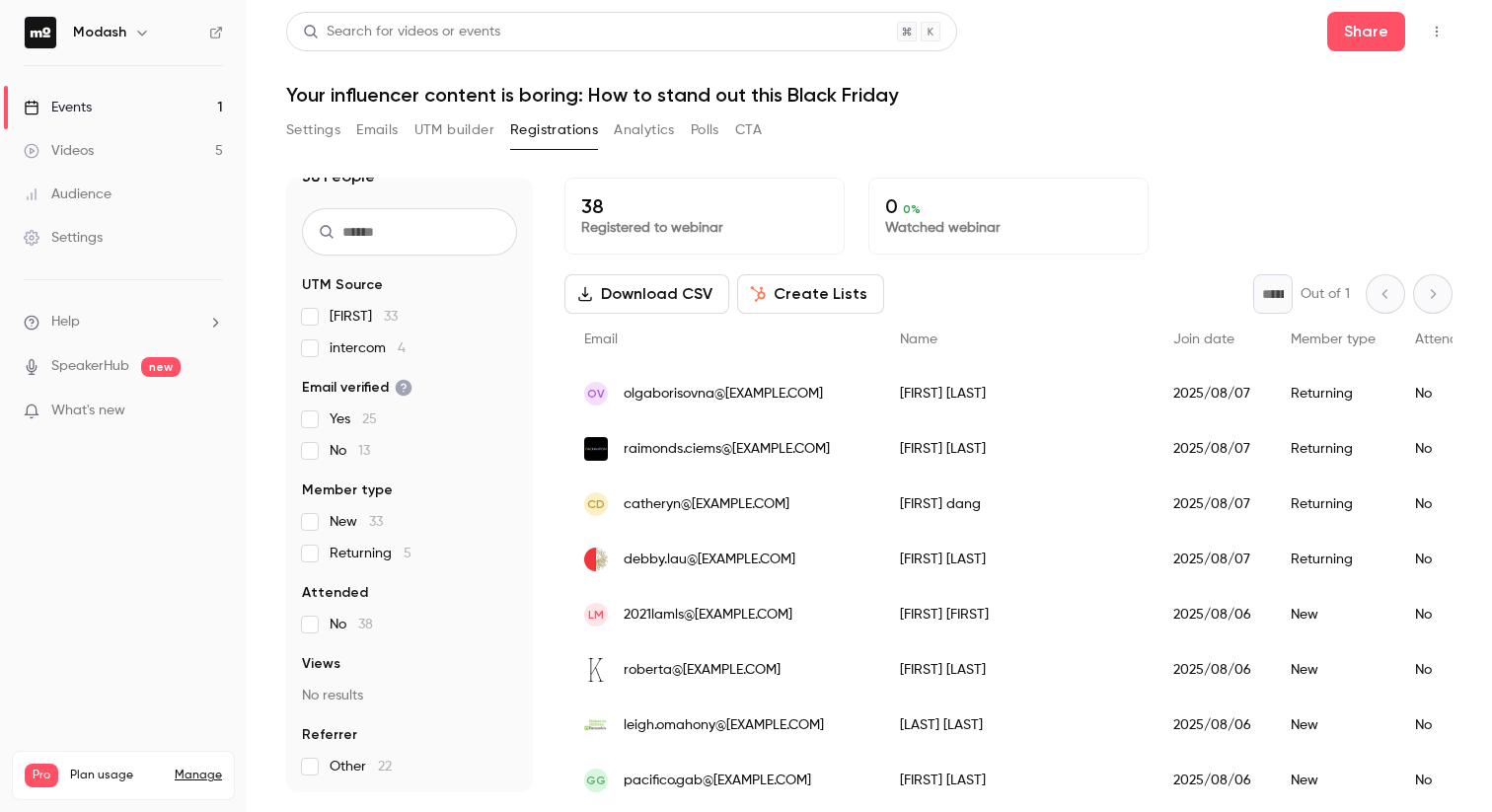scroll, scrollTop: 0, scrollLeft: 0, axis: both 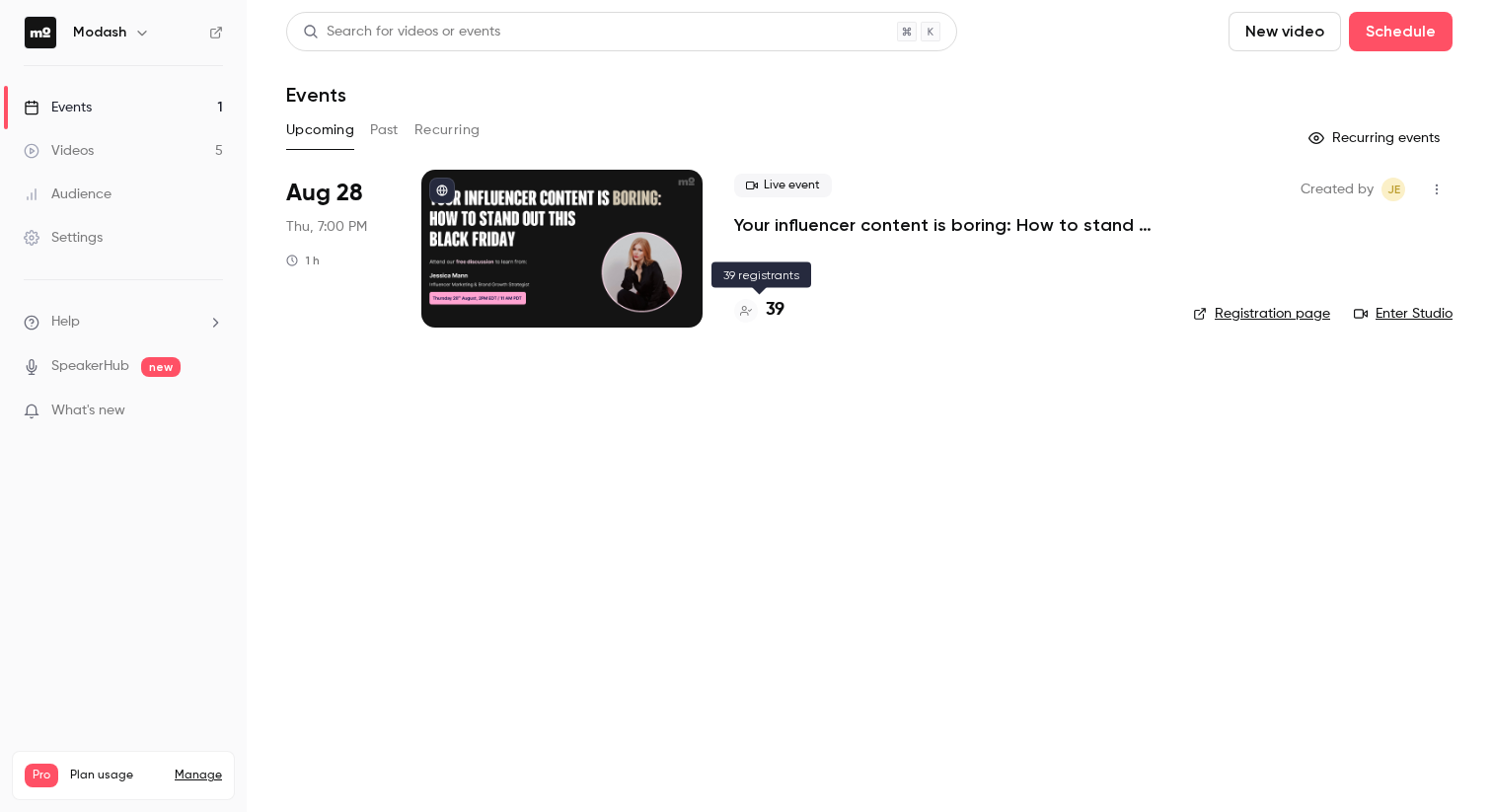 click at bounding box center [746, 311] 